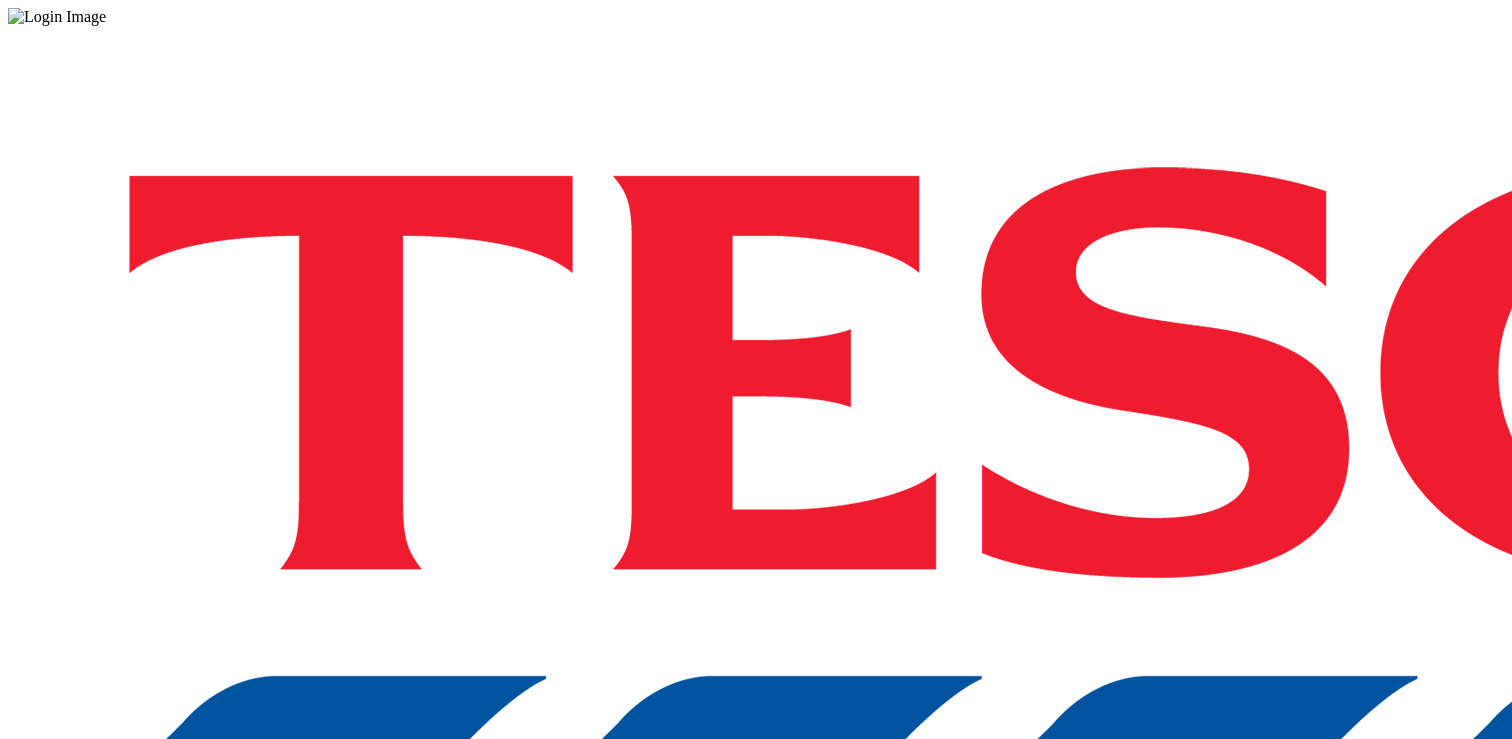 scroll, scrollTop: 0, scrollLeft: 0, axis: both 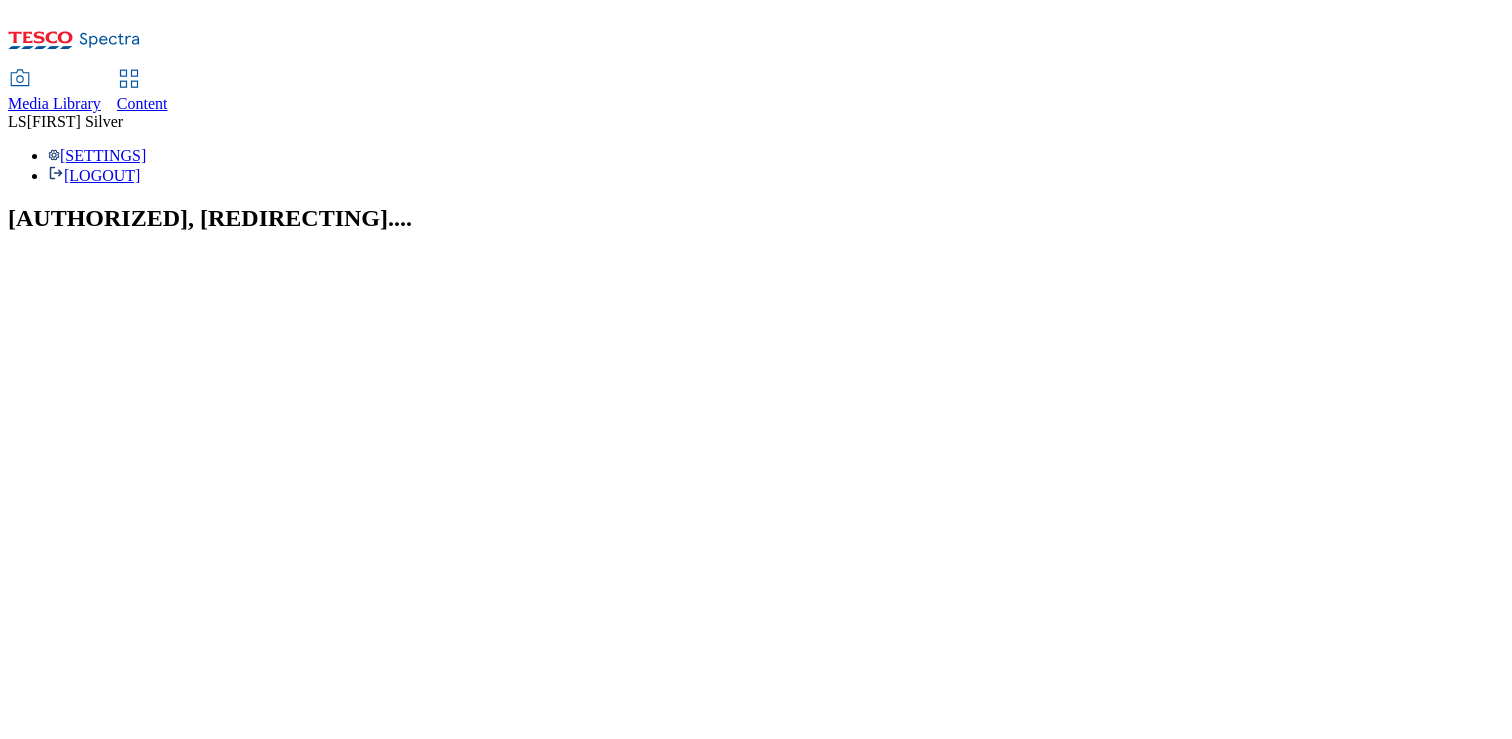 click on "Settings Logout" at bounding box center [756, 166] 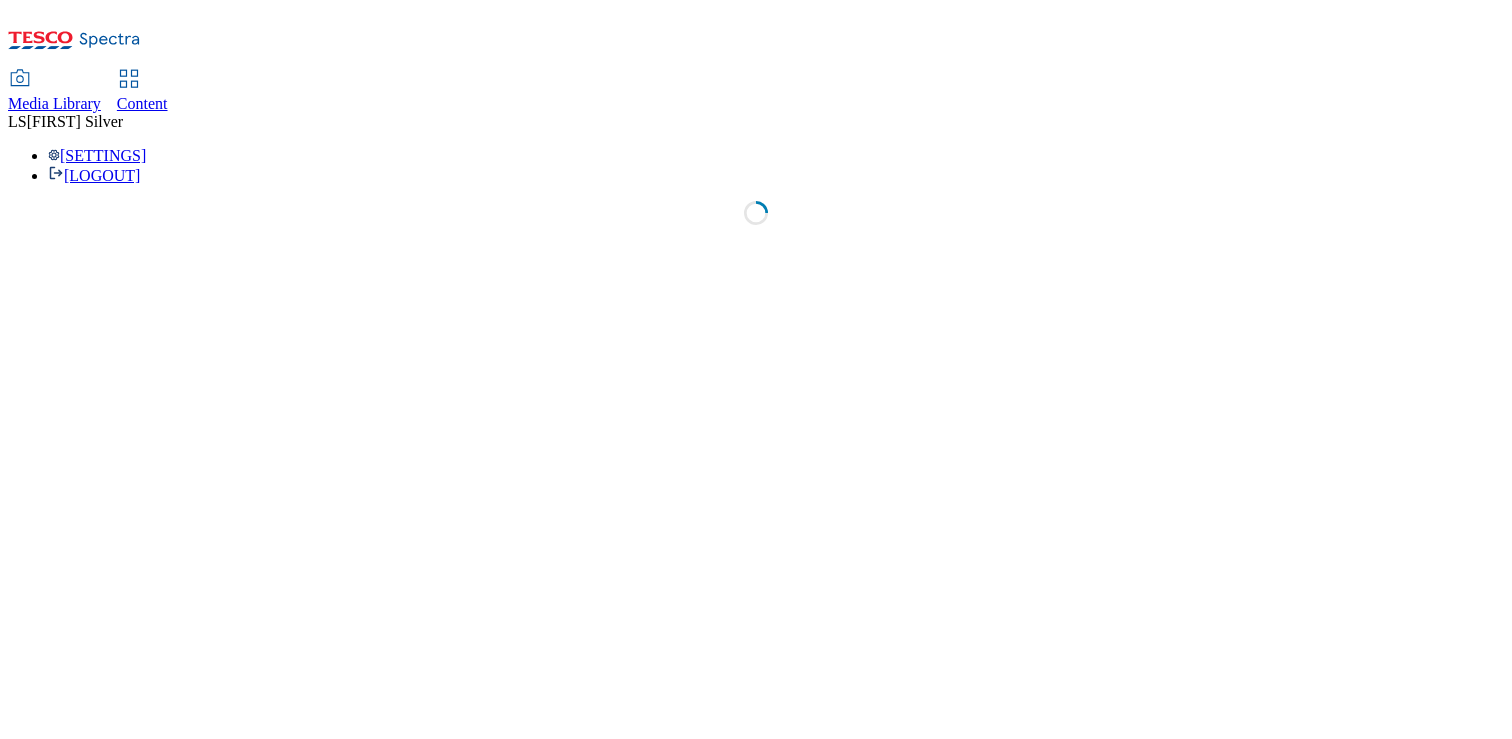 select on "flare-ghs" 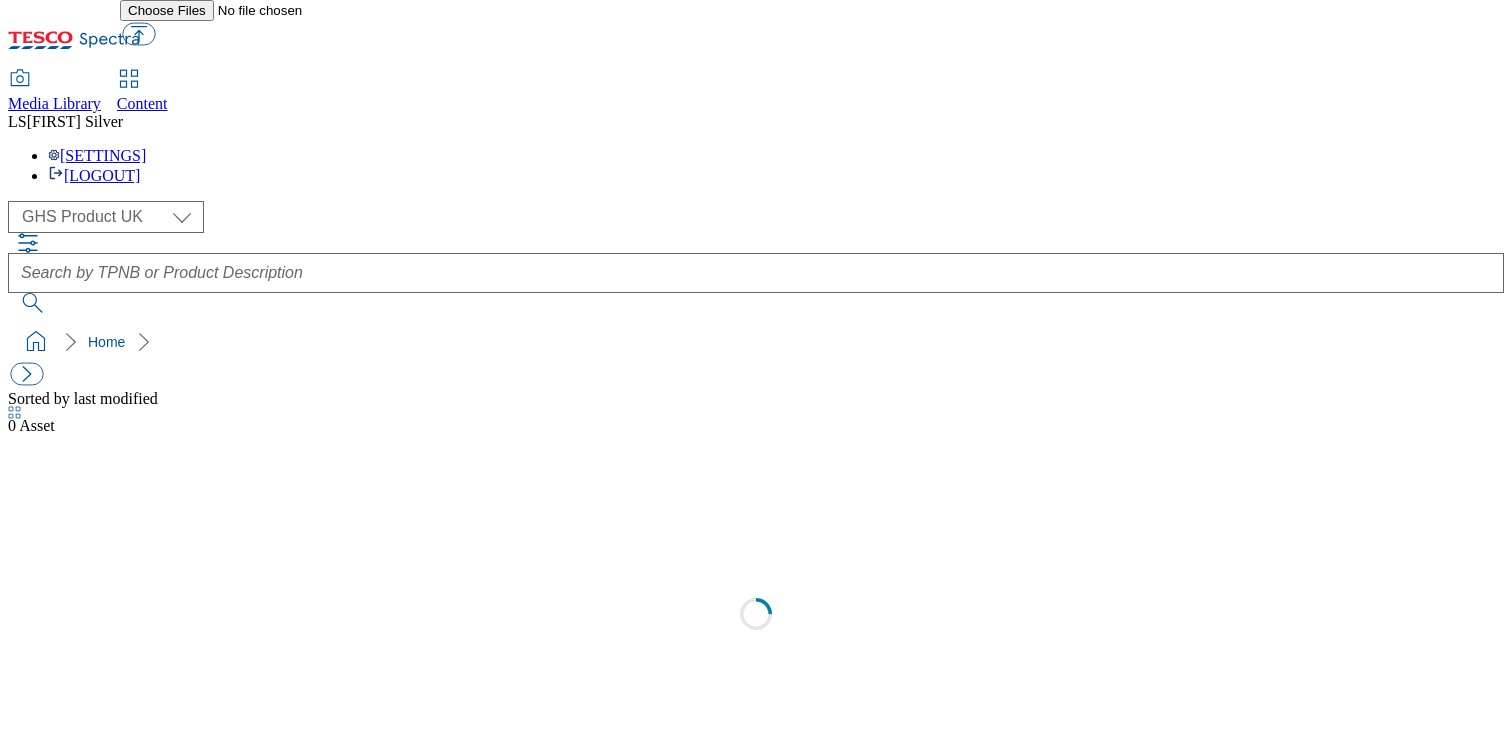 select on "flare-ghs" 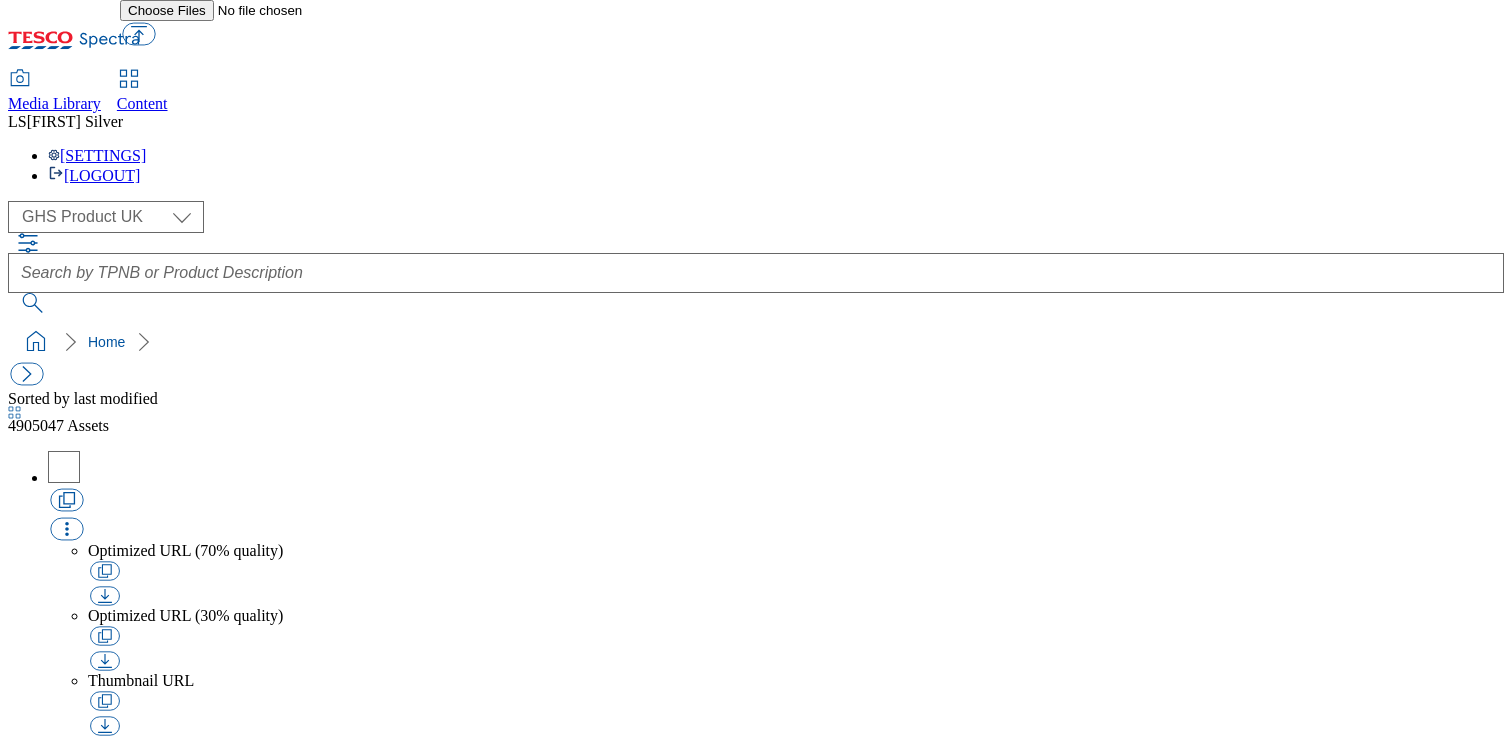 click on "Settings Logout" at bounding box center [756, 166] 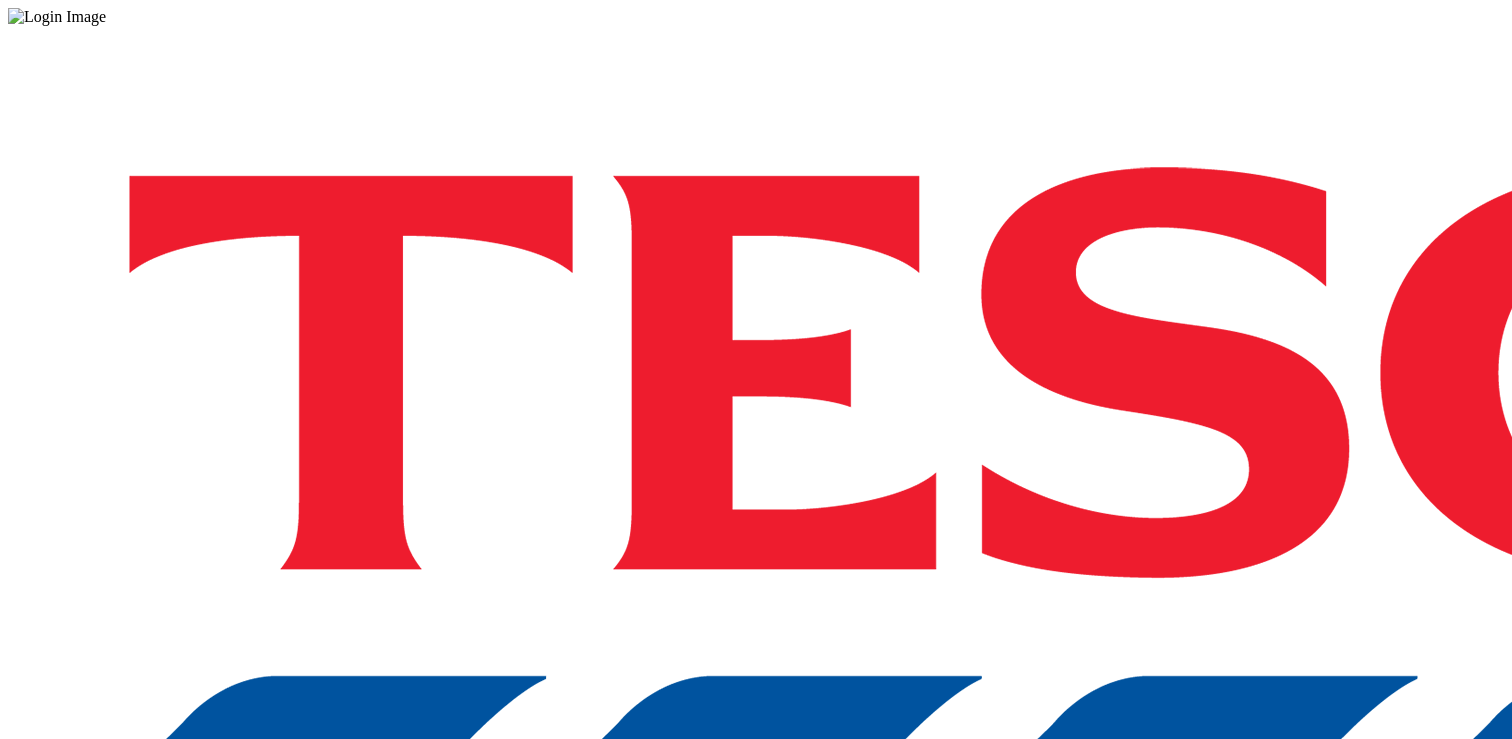 scroll, scrollTop: 0, scrollLeft: 0, axis: both 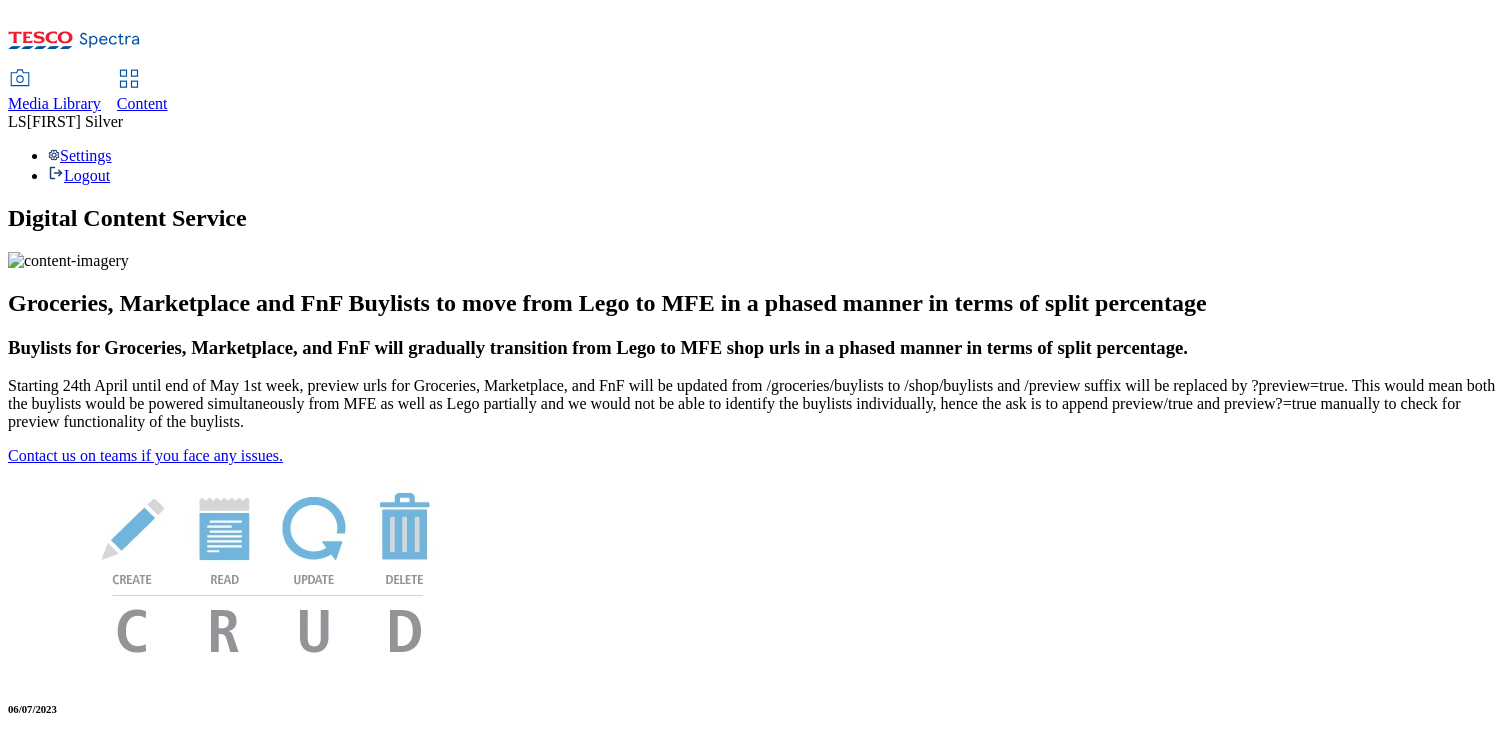 click on "Settings Logout" at bounding box center [756, 166] 